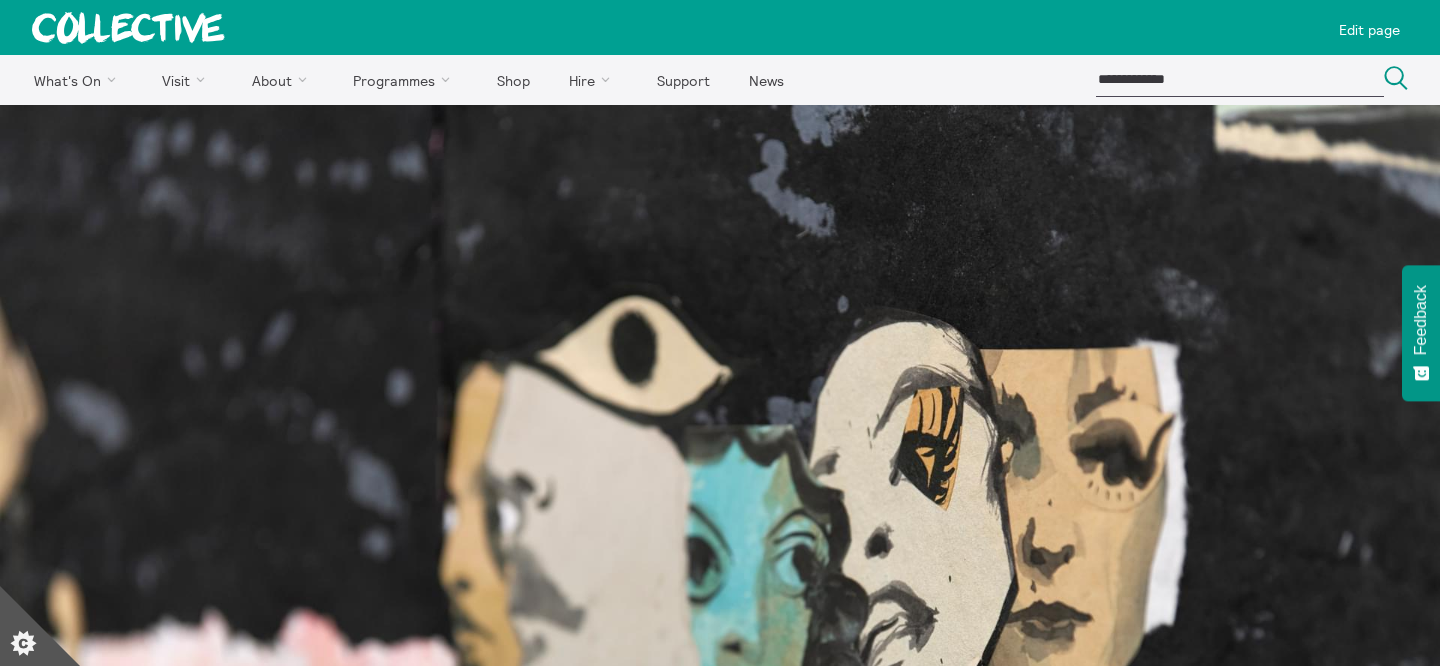 scroll, scrollTop: 0, scrollLeft: 0, axis: both 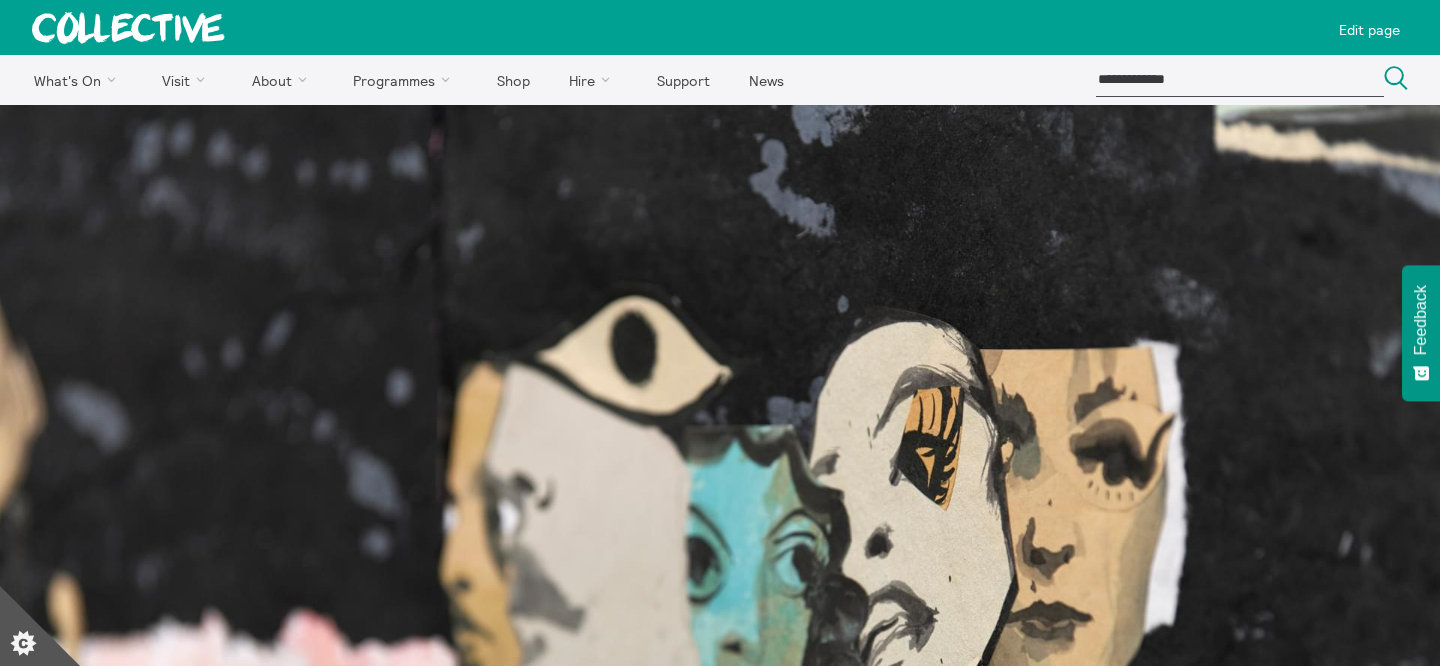 click at bounding box center [127, 27] 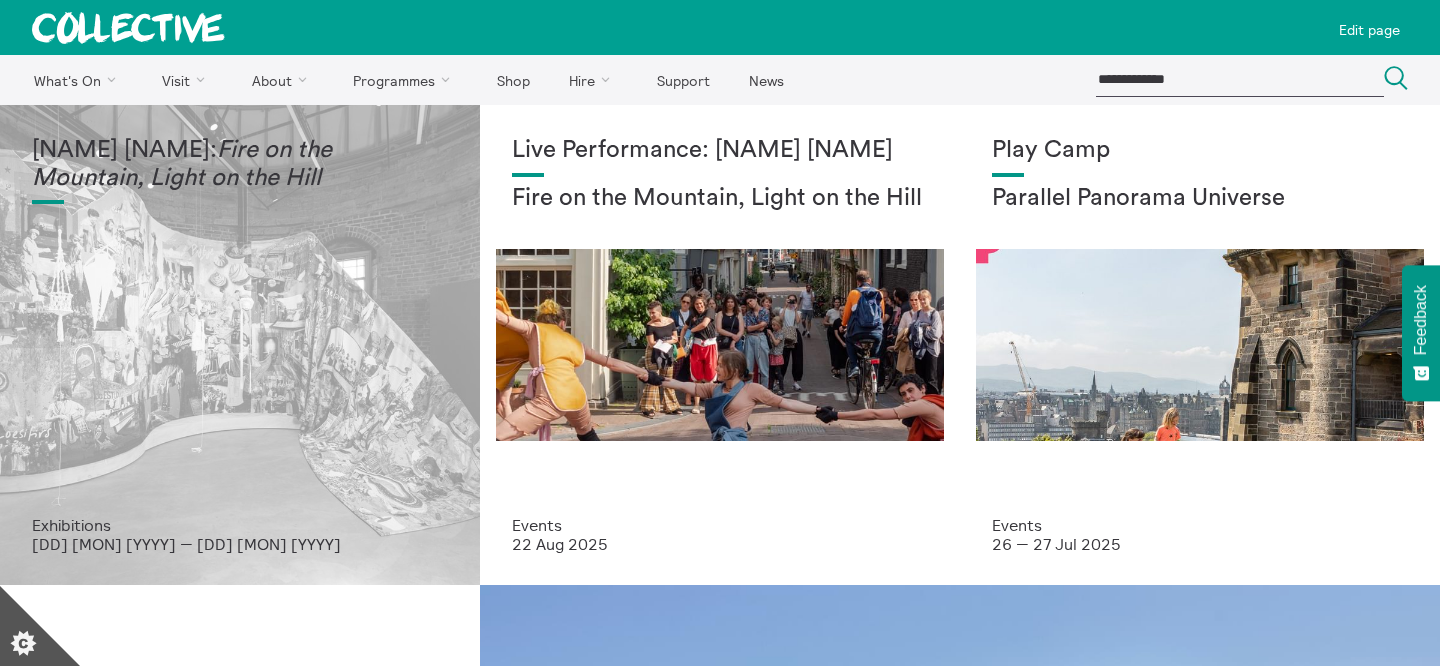 scroll, scrollTop: 0, scrollLeft: 0, axis: both 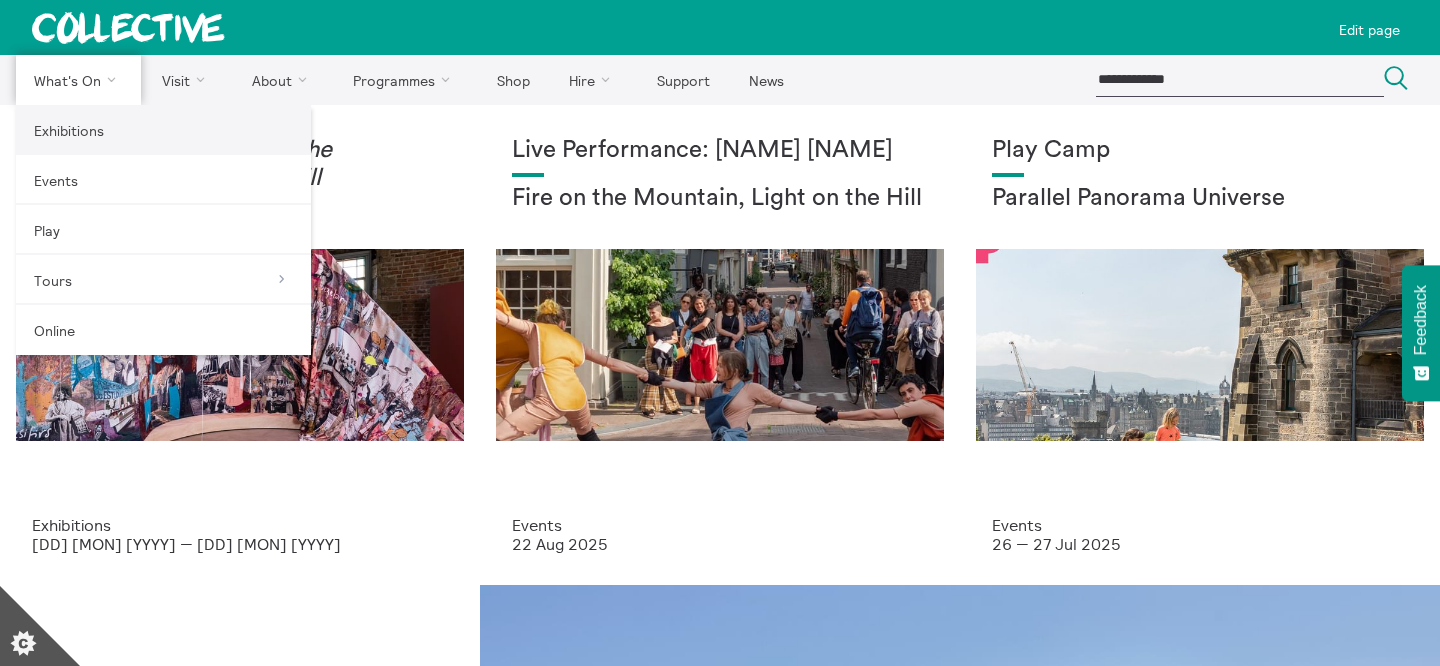 click on "Exhibitions" at bounding box center [163, 130] 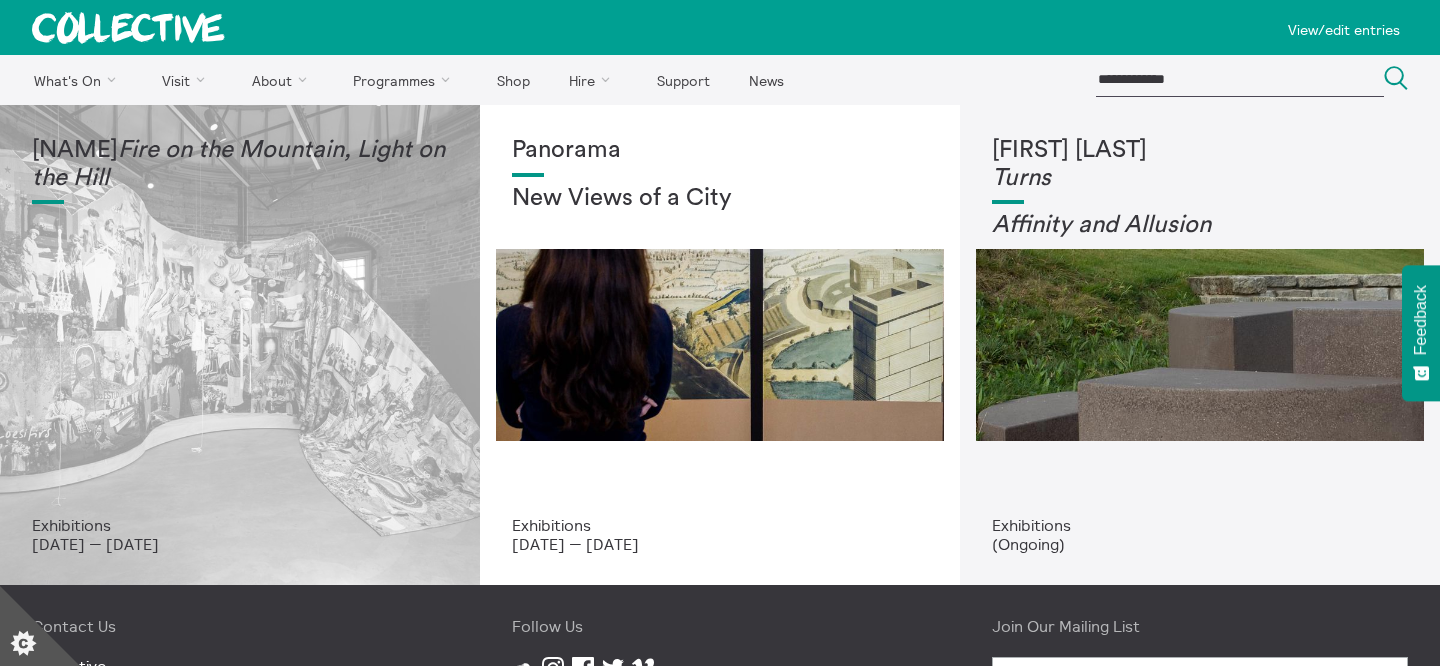 scroll, scrollTop: 0, scrollLeft: 0, axis: both 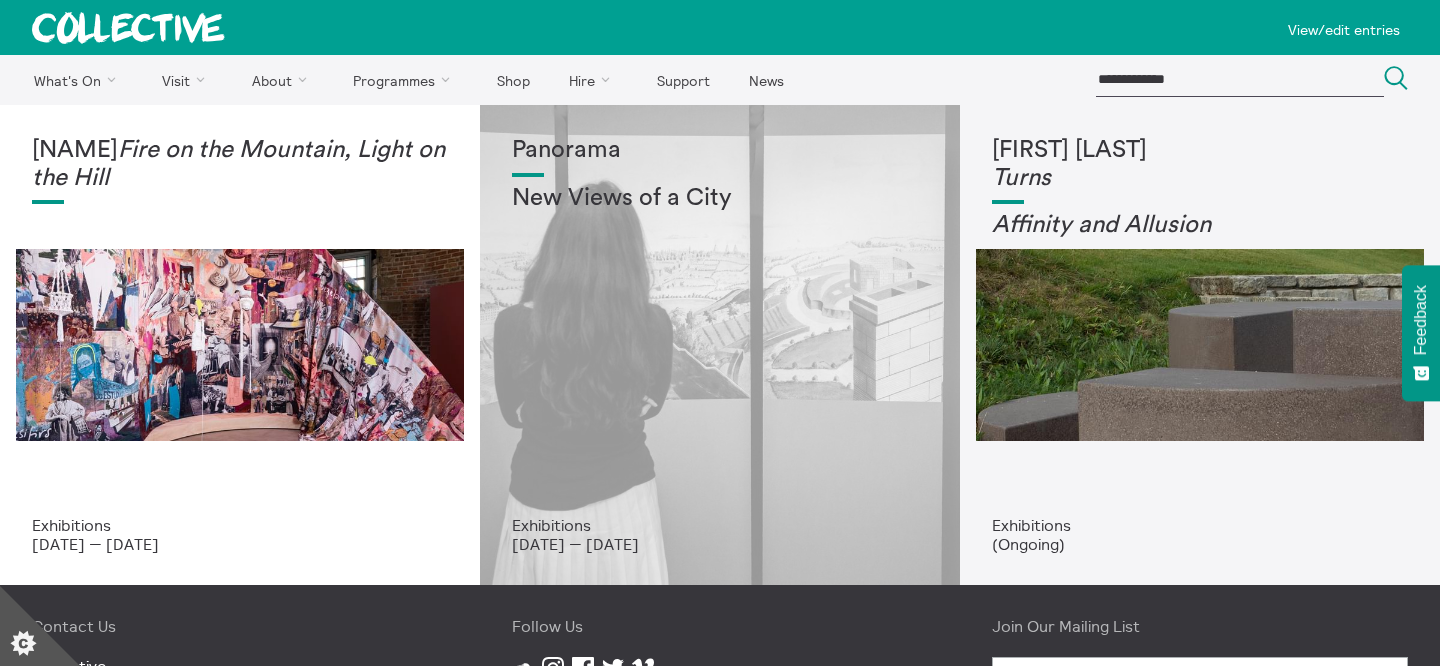 click on "Panorama
New Views of a City" at bounding box center (720, 326) 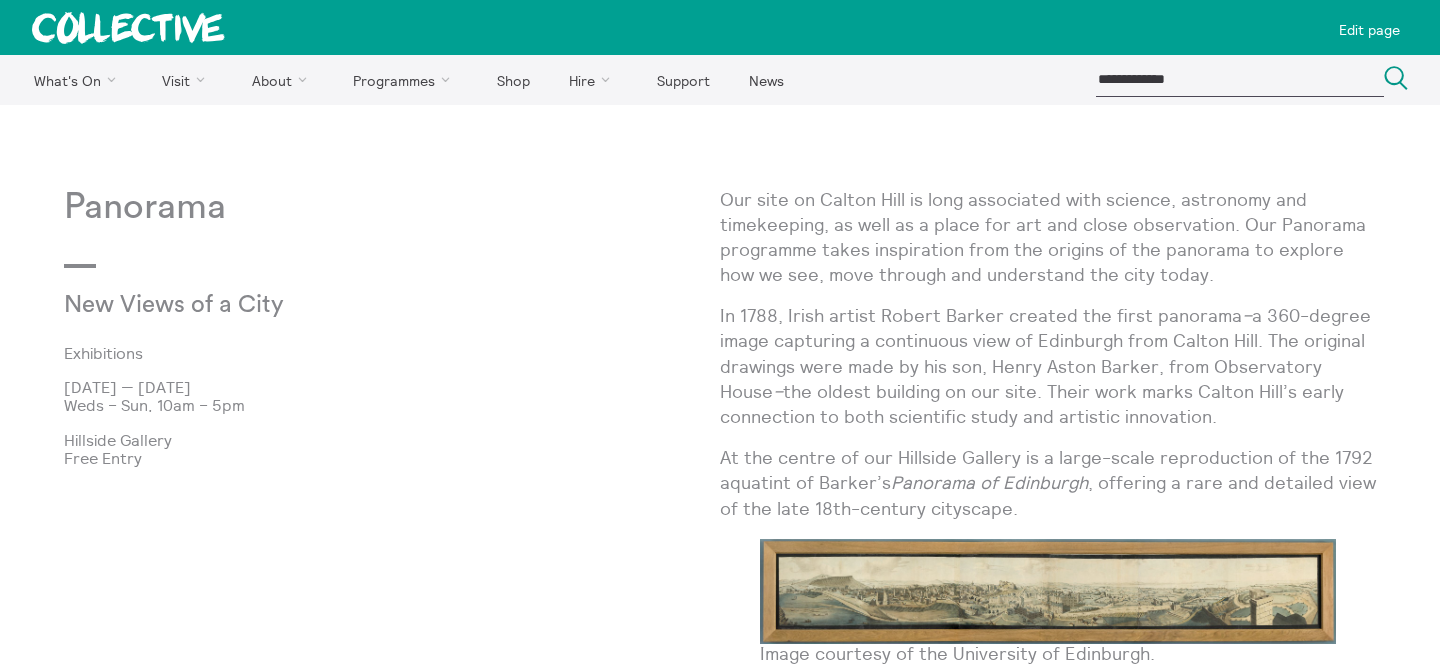 scroll, scrollTop: 0, scrollLeft: 0, axis: both 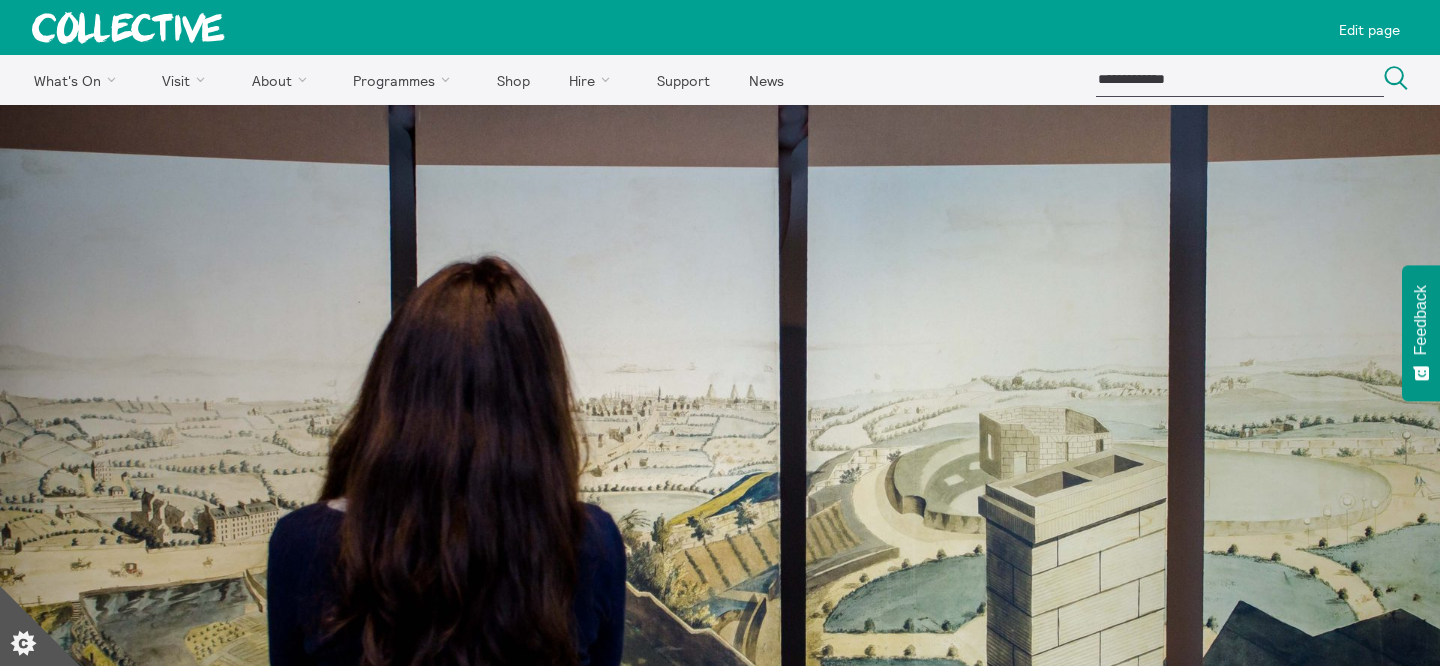 click at bounding box center [128, 28] 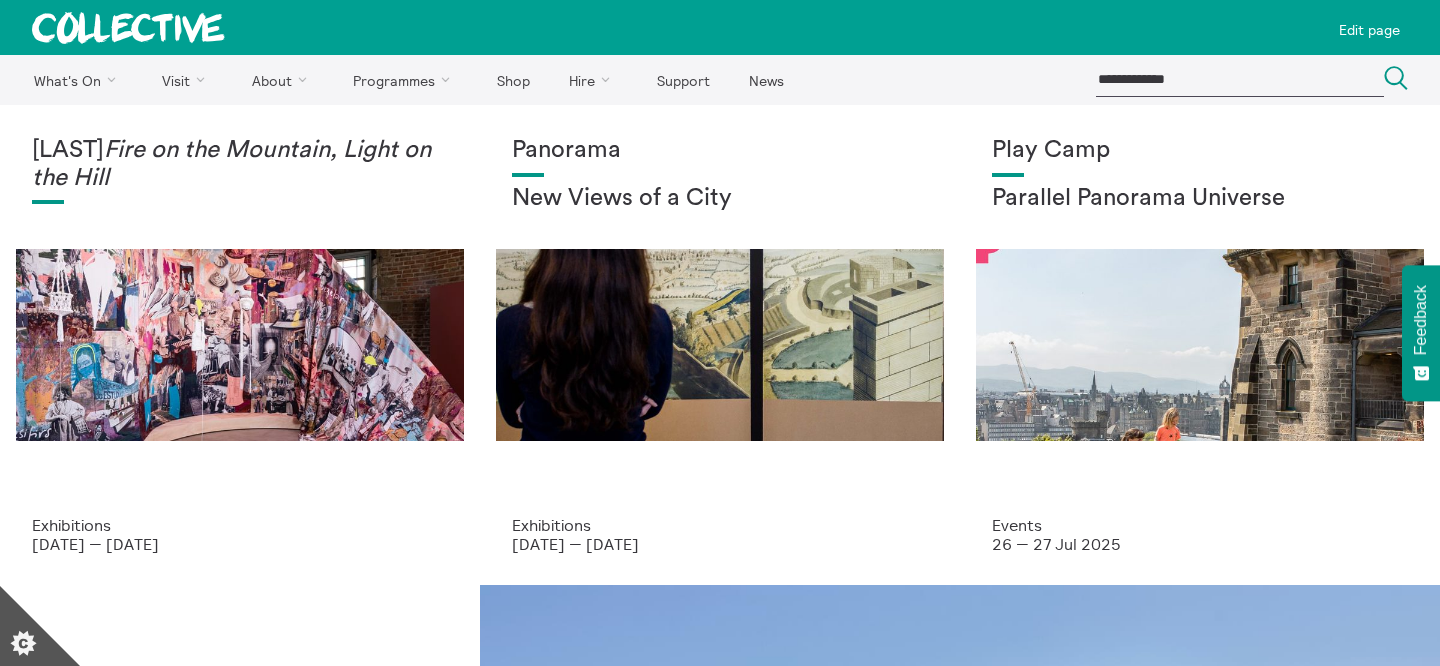scroll, scrollTop: 0, scrollLeft: 0, axis: both 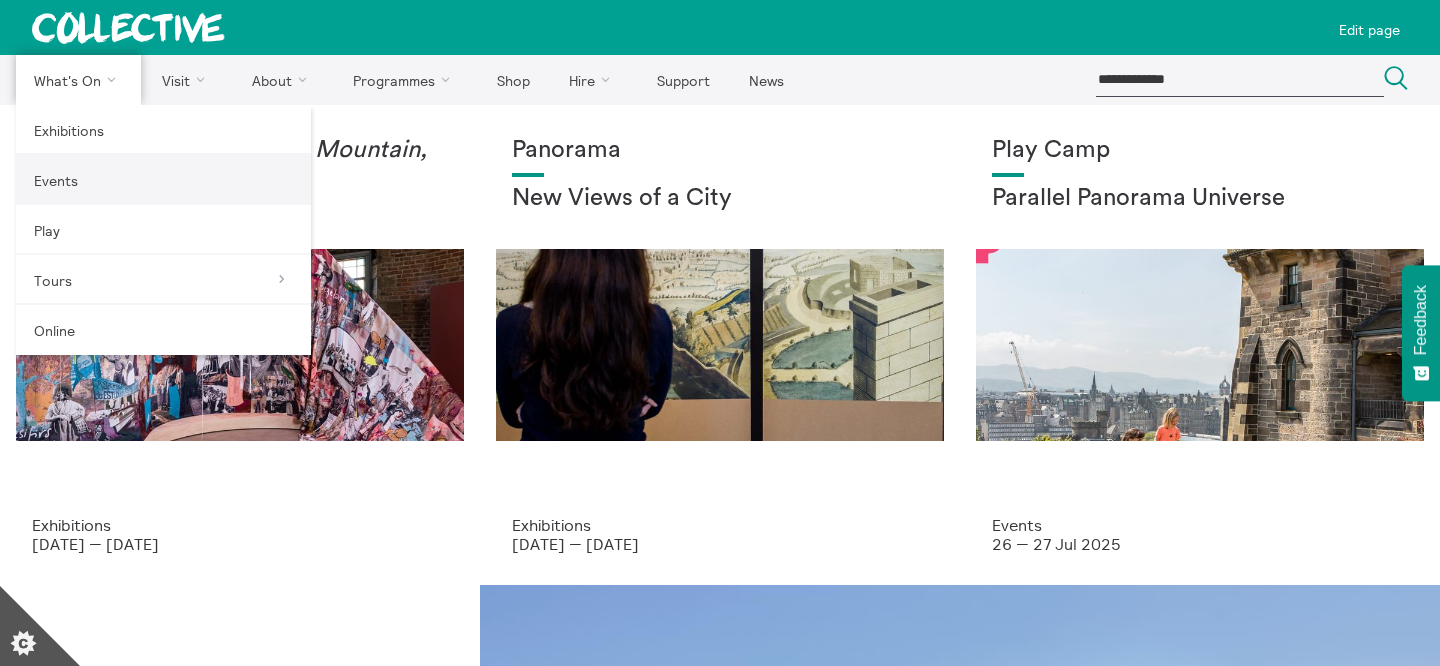 click on "Events" at bounding box center (163, 180) 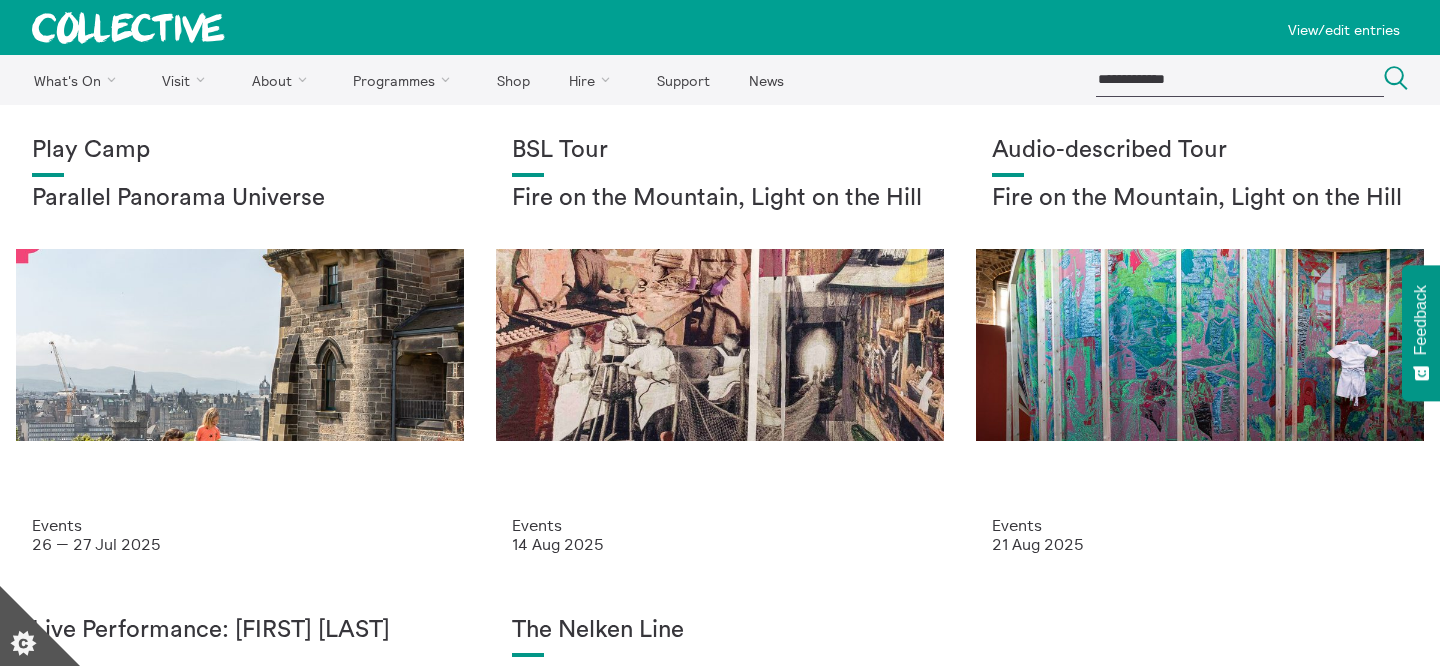 scroll, scrollTop: 0, scrollLeft: 0, axis: both 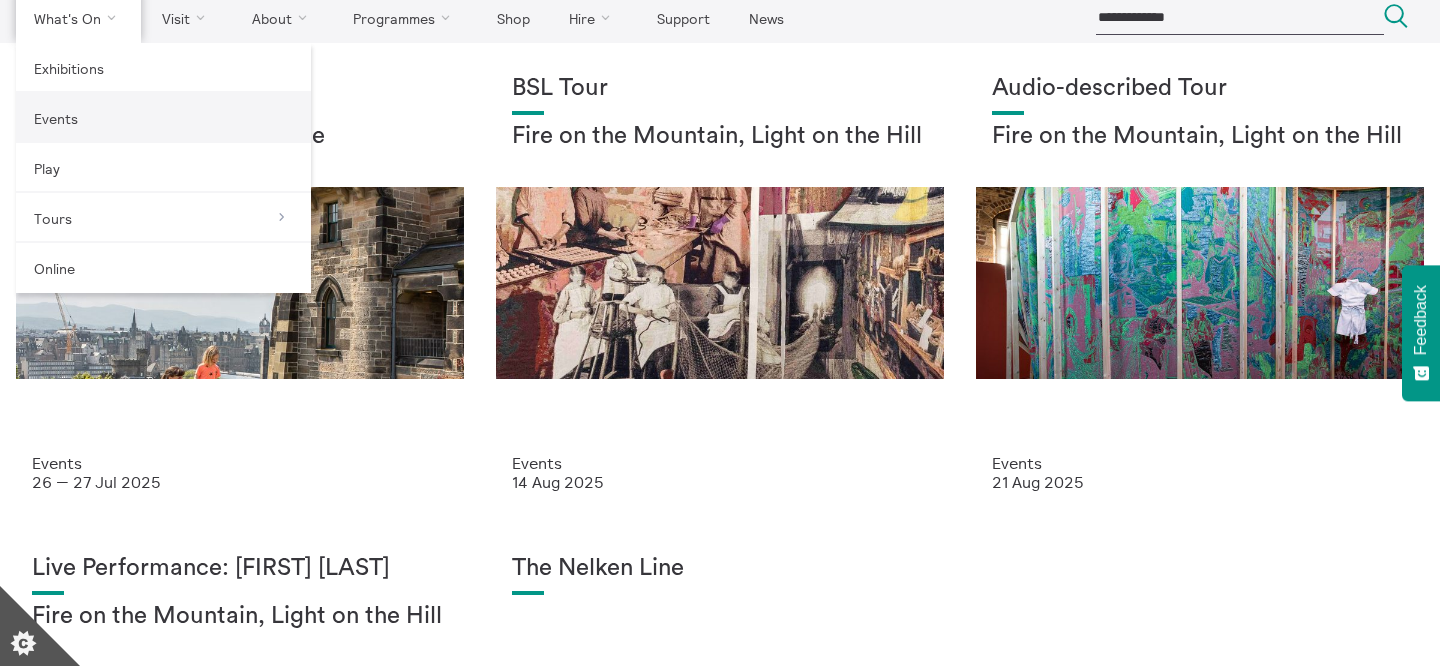 click on "Events" at bounding box center (163, 118) 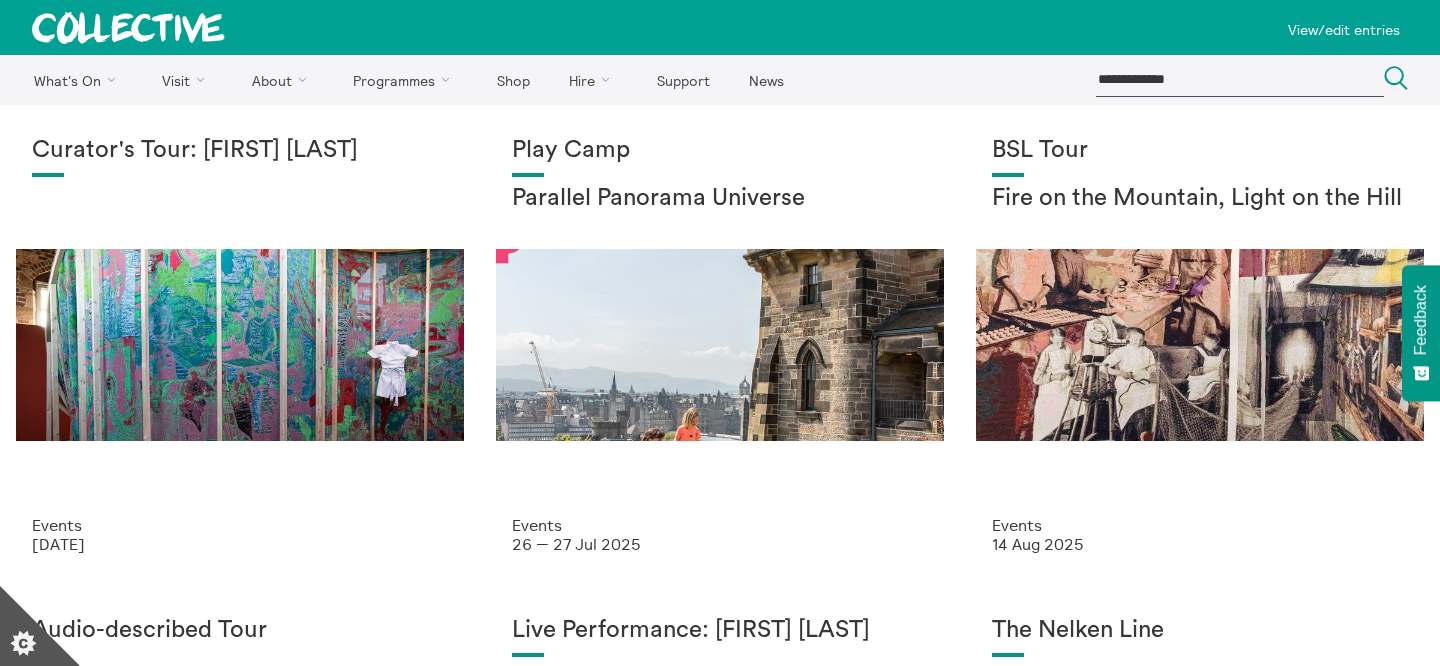 scroll, scrollTop: 0, scrollLeft: 0, axis: both 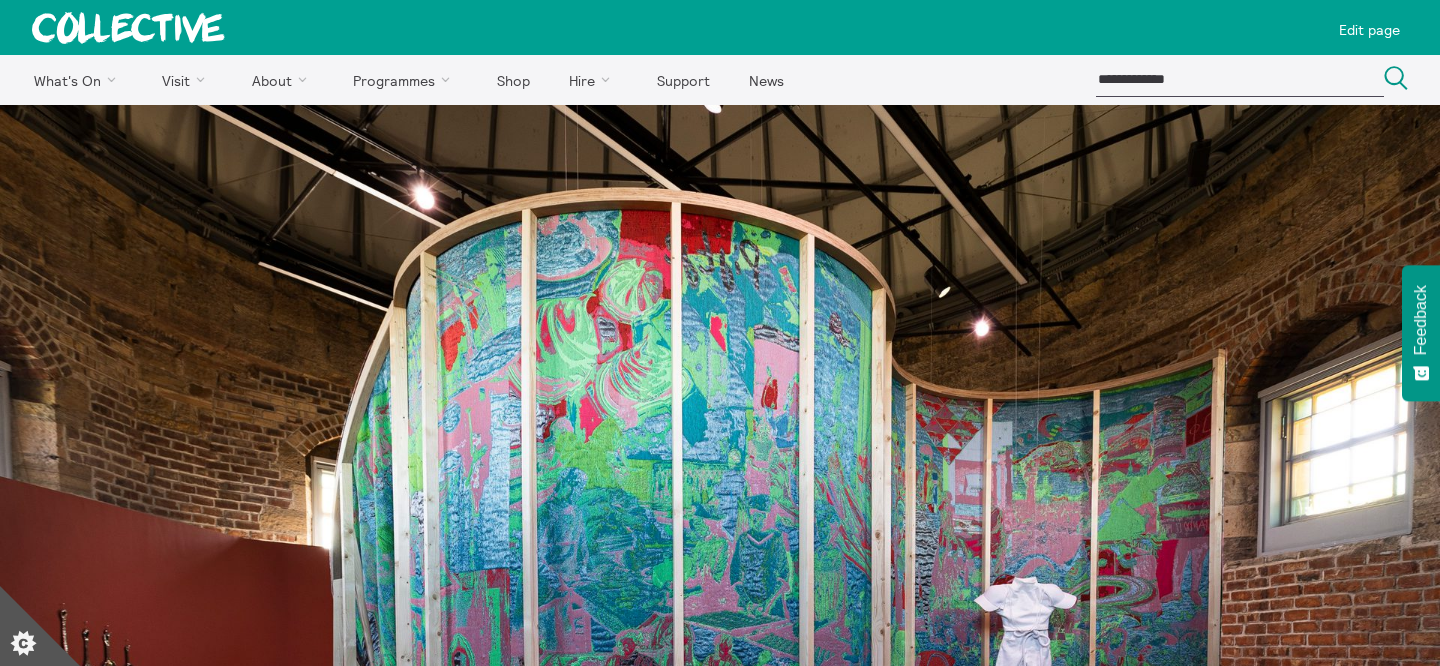 click at bounding box center [128, 28] 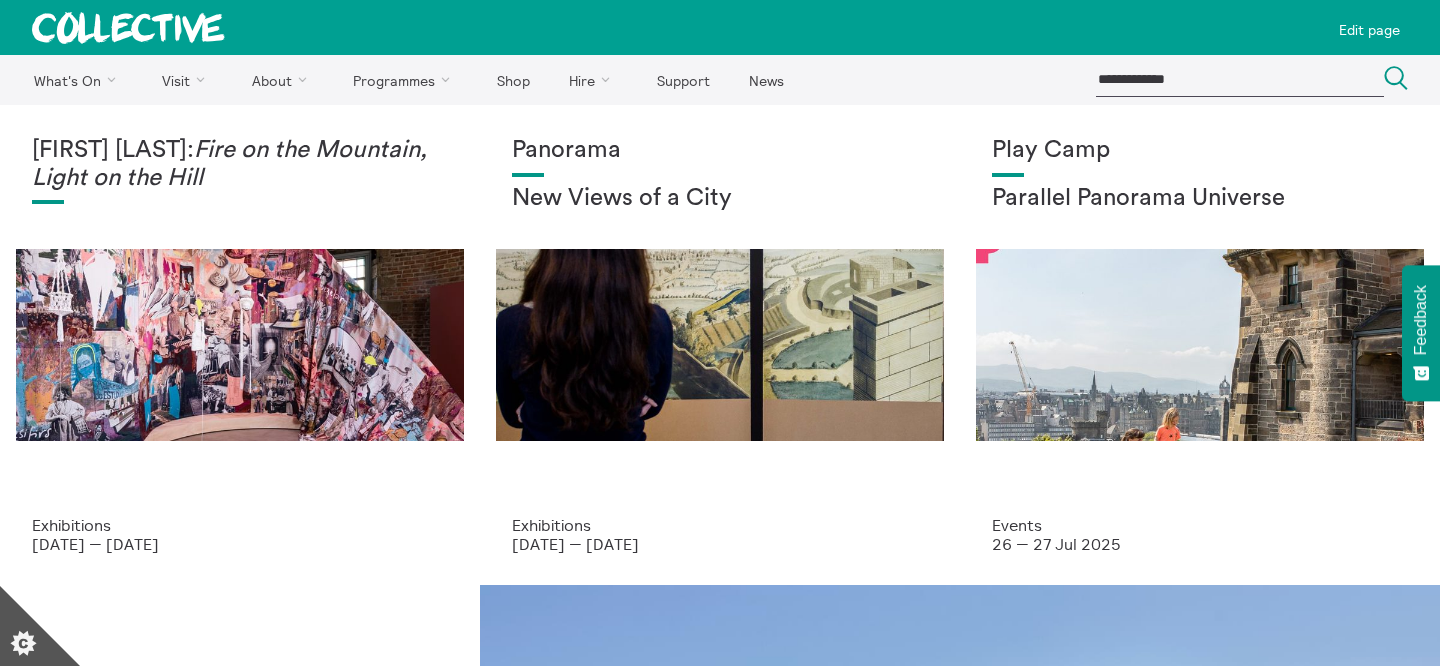 click on "Panorama
New Views of a City" at bounding box center (720, 326) 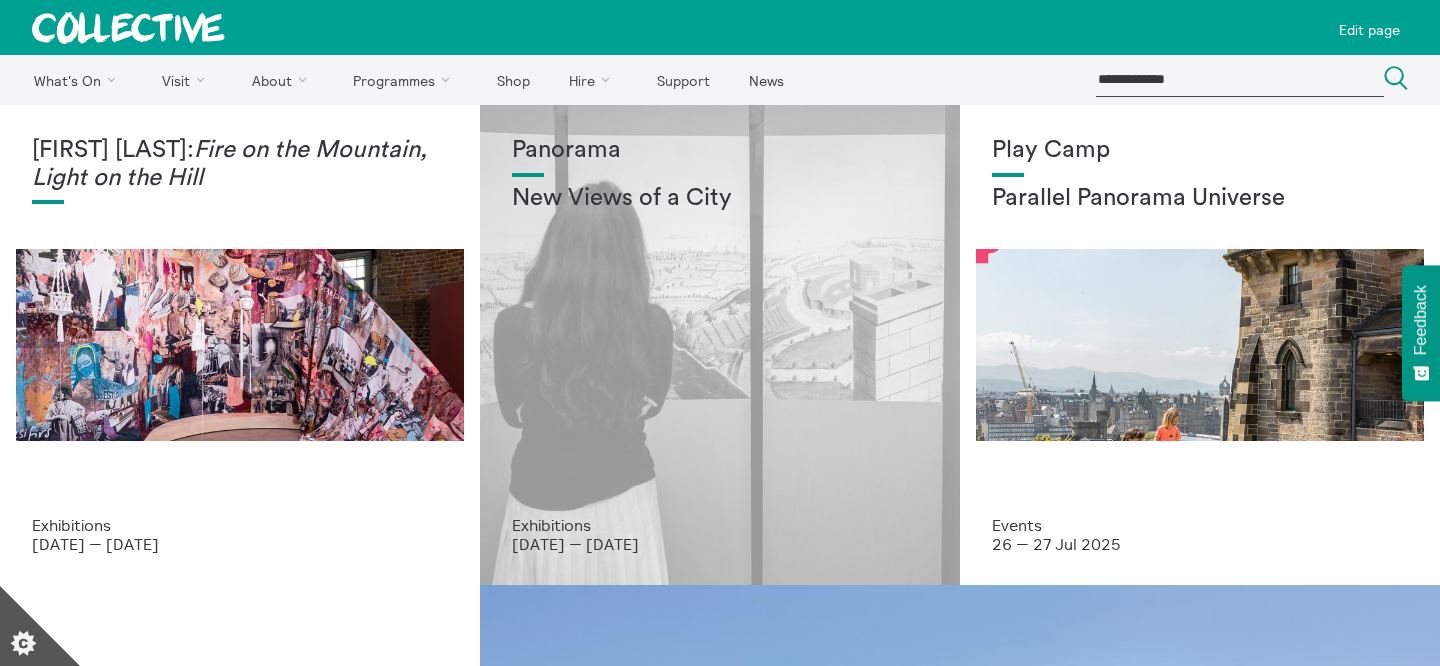 scroll, scrollTop: 0, scrollLeft: 0, axis: both 